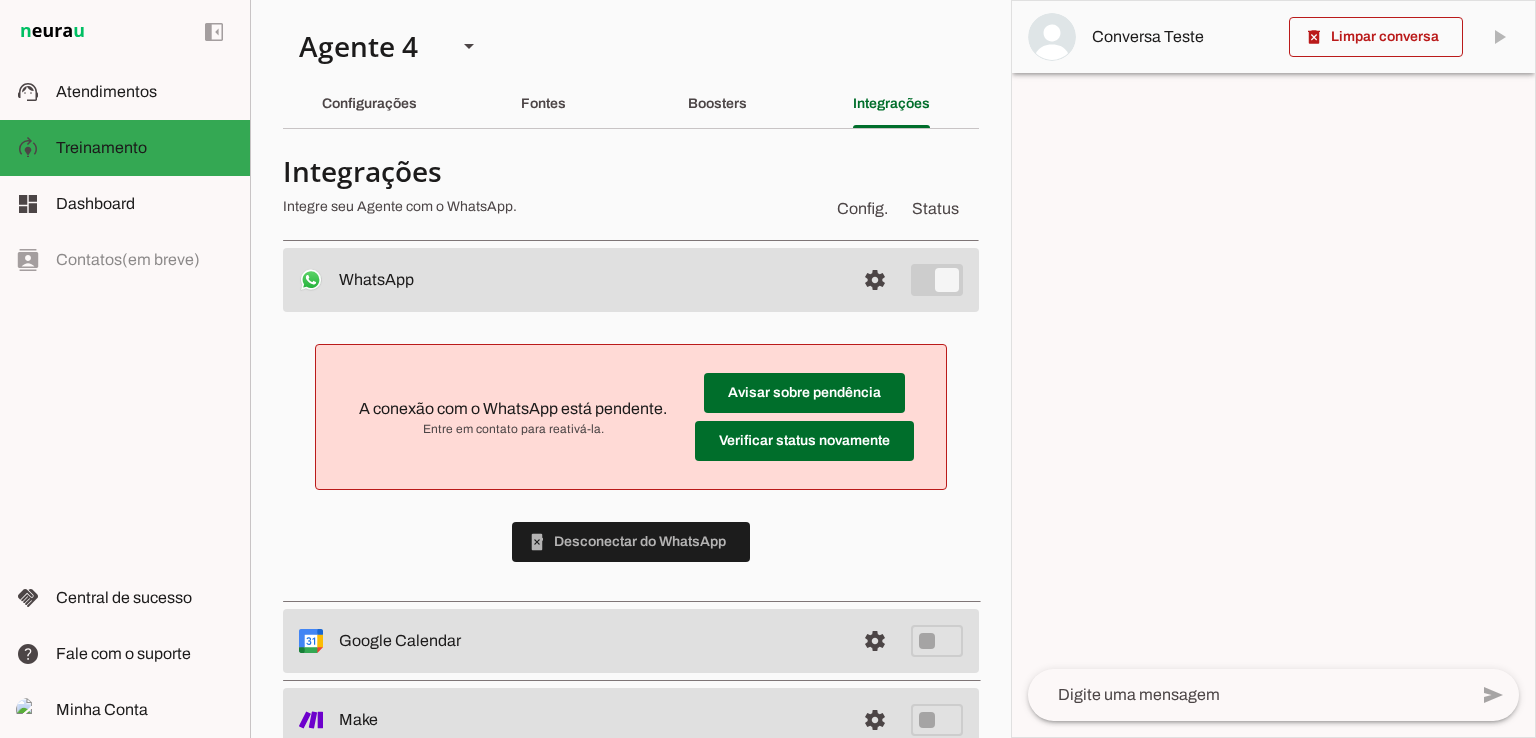 scroll, scrollTop: 0, scrollLeft: 0, axis: both 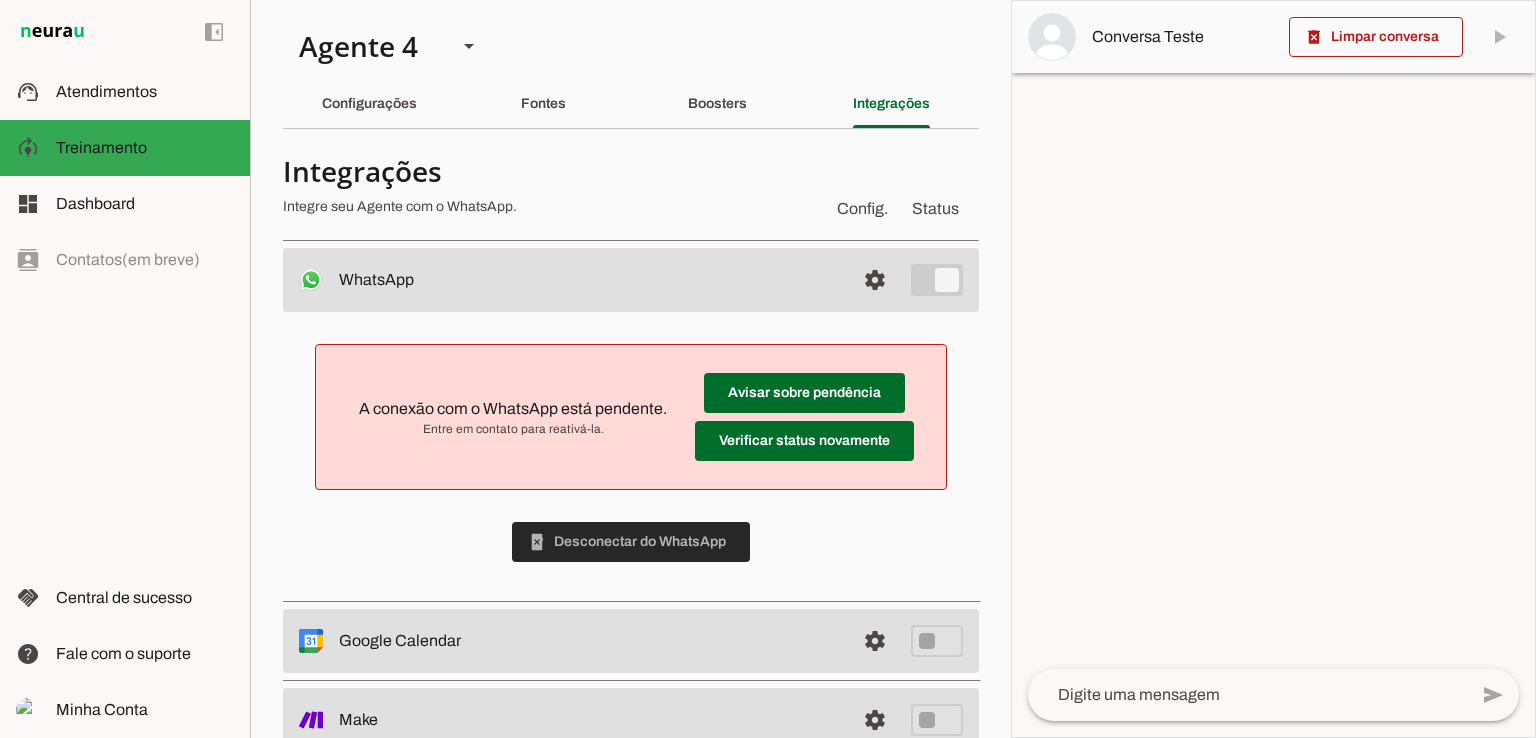 click at bounding box center [631, 542] 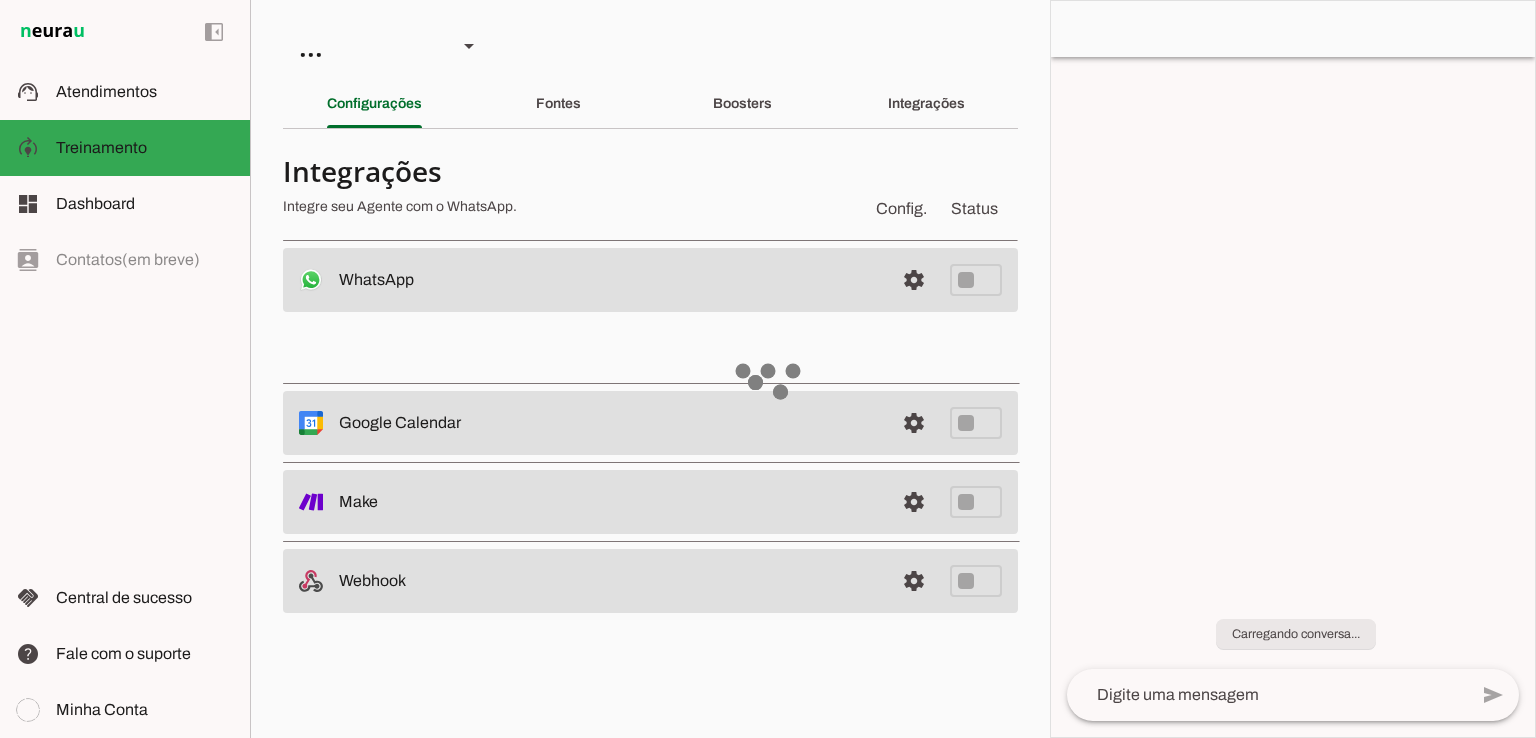 type 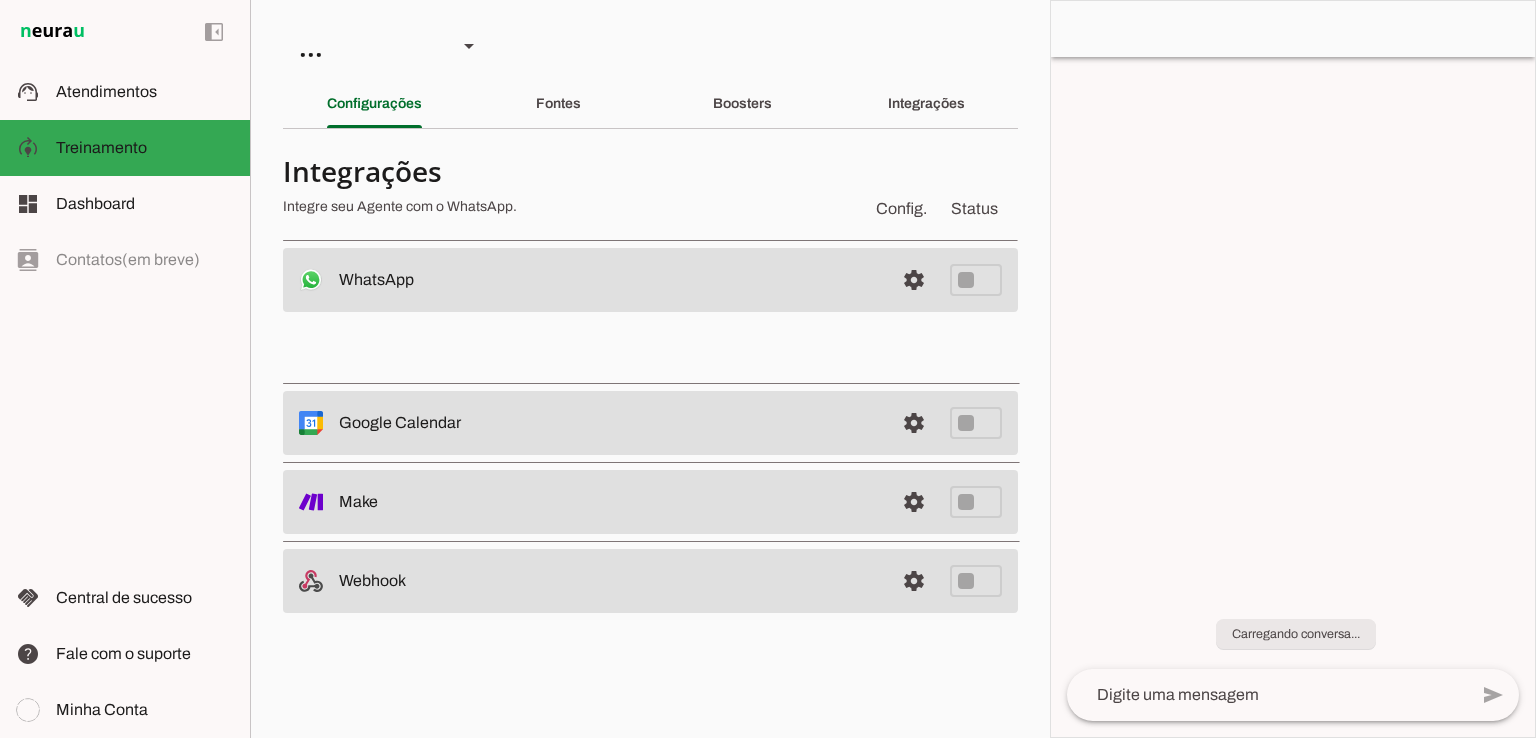 scroll, scrollTop: 0, scrollLeft: 0, axis: both 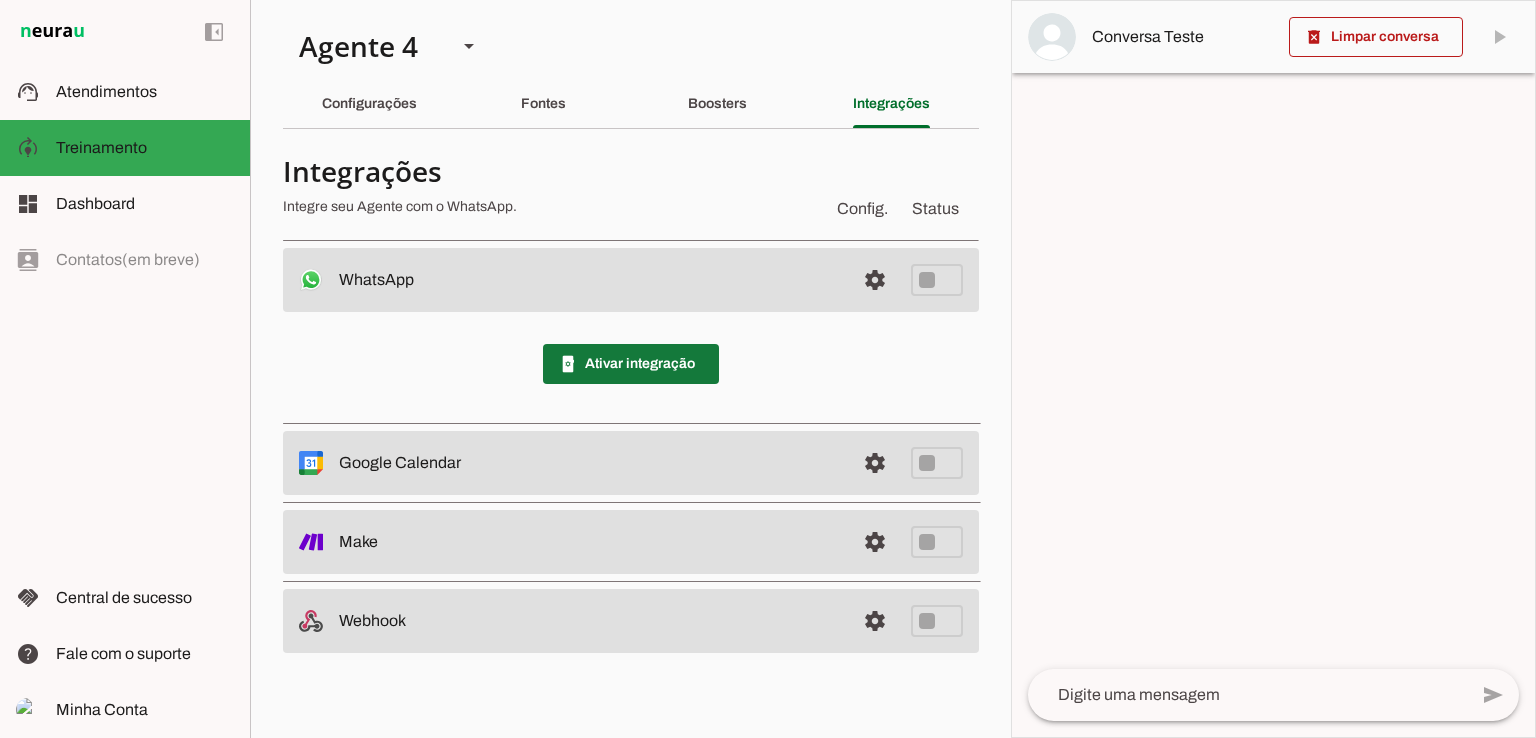 click at bounding box center [631, 364] 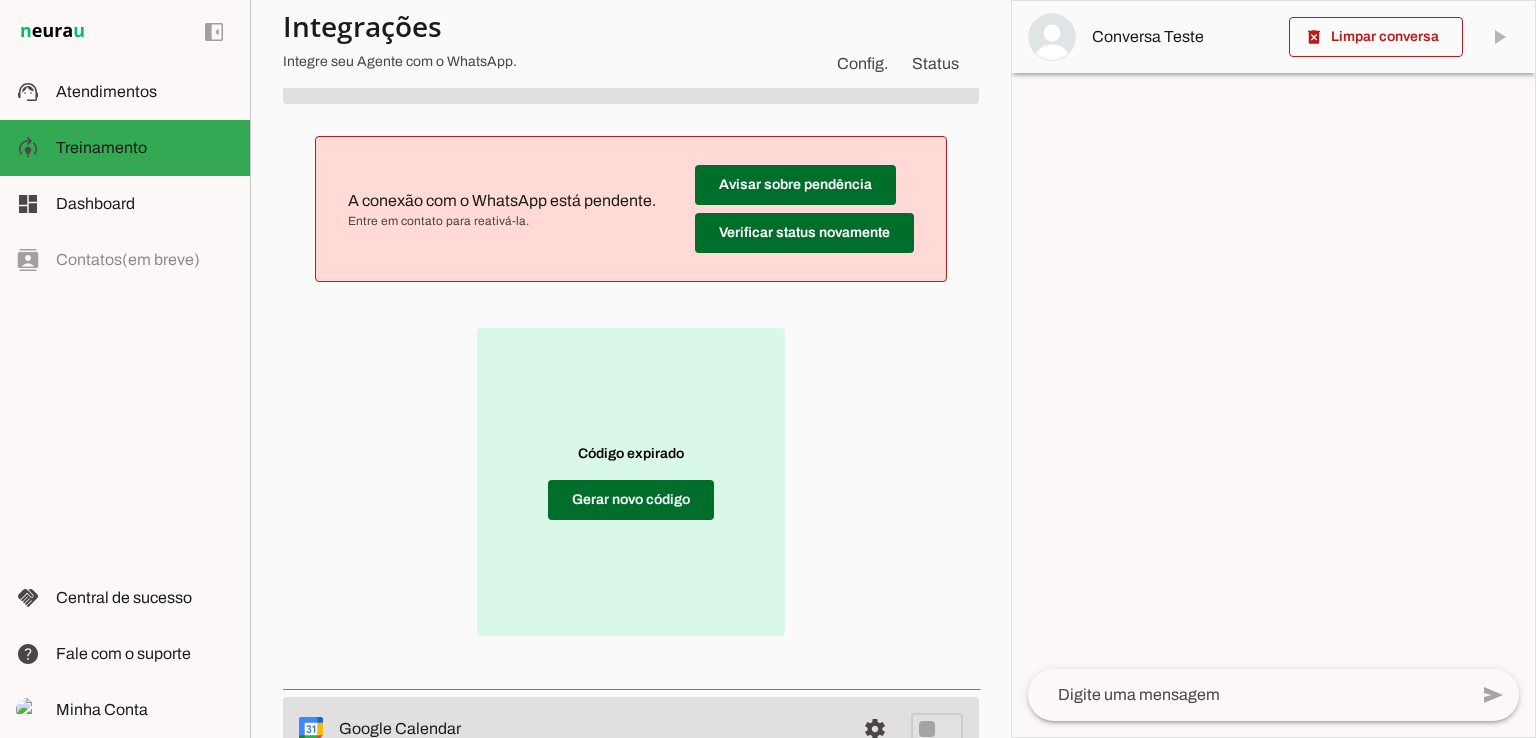 scroll, scrollTop: 224, scrollLeft: 0, axis: vertical 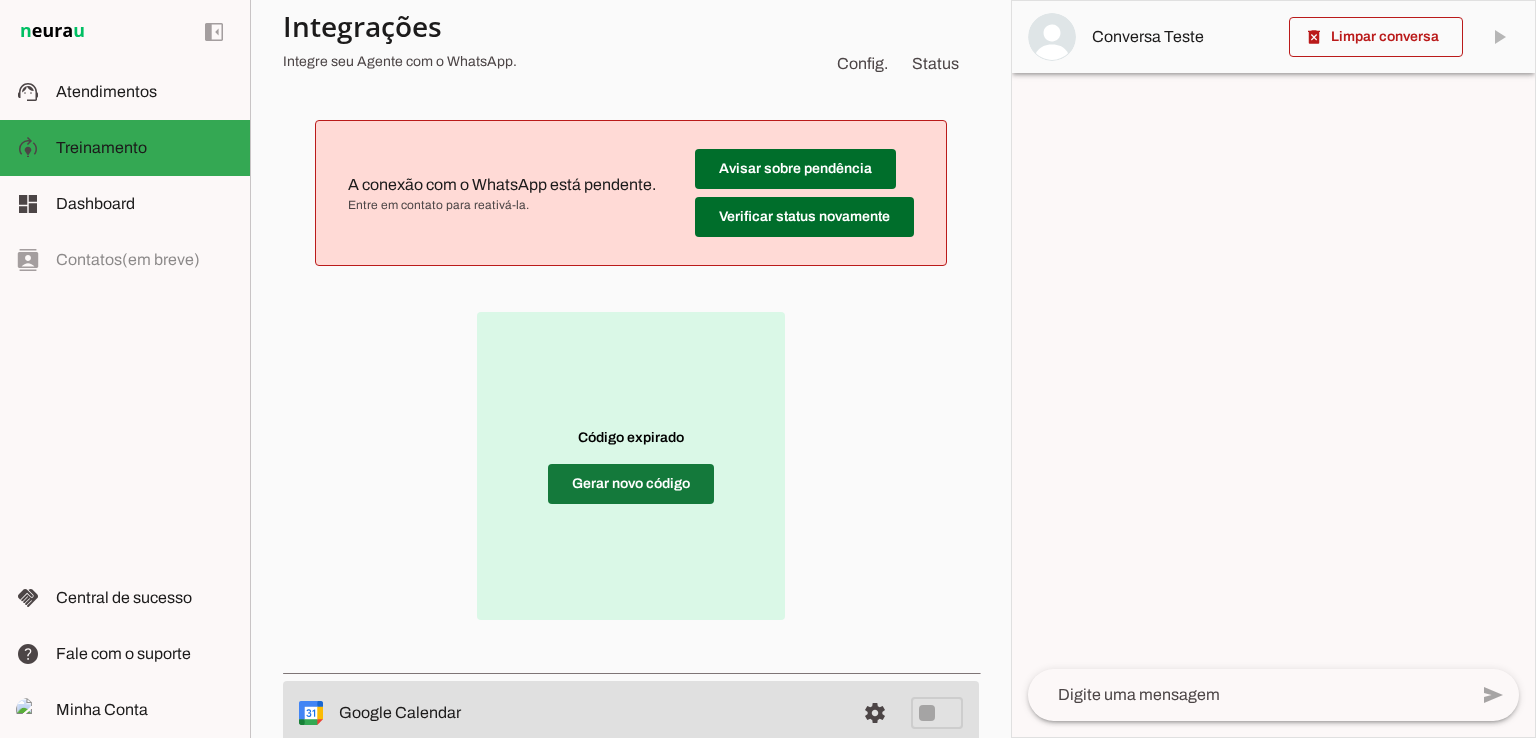 click at bounding box center [631, 484] 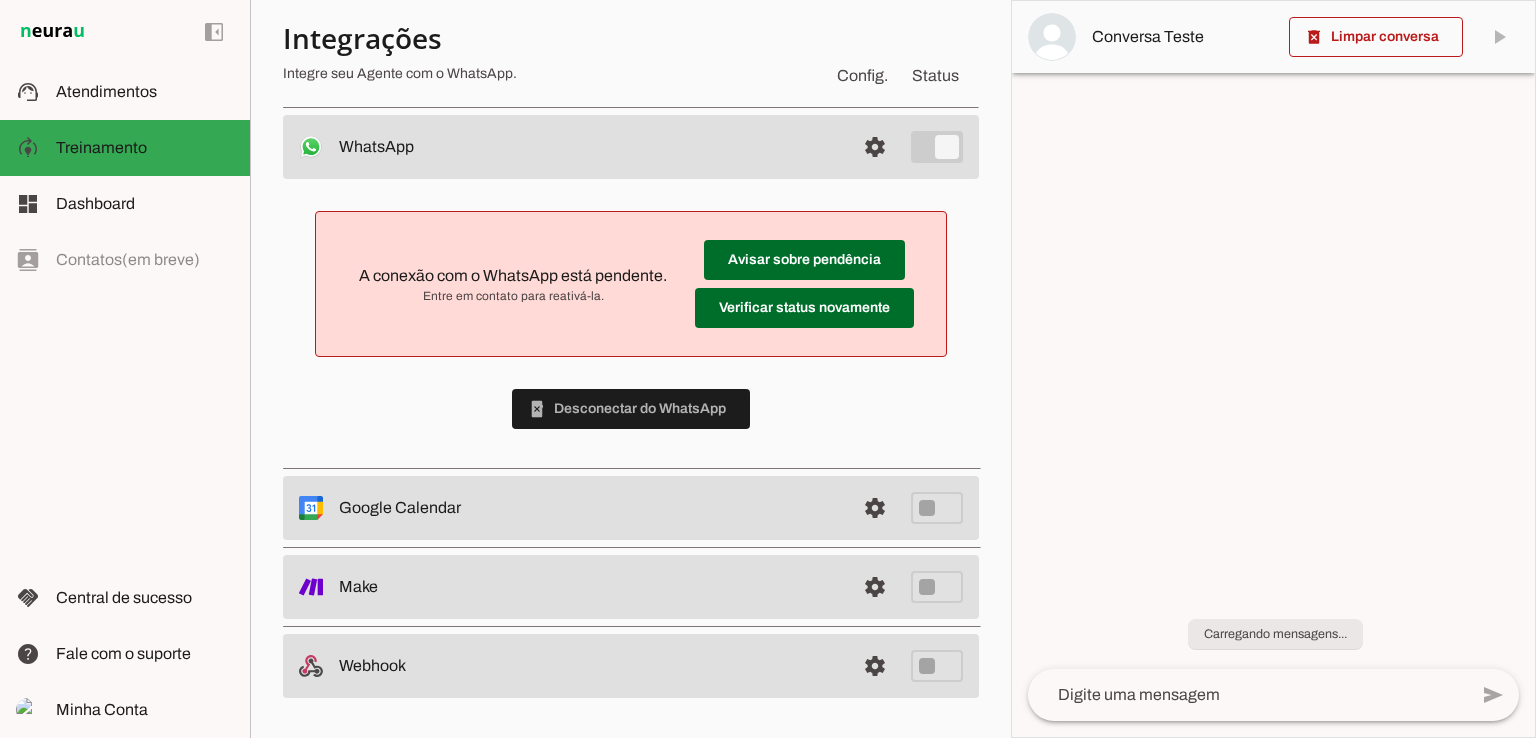 scroll, scrollTop: 132, scrollLeft: 0, axis: vertical 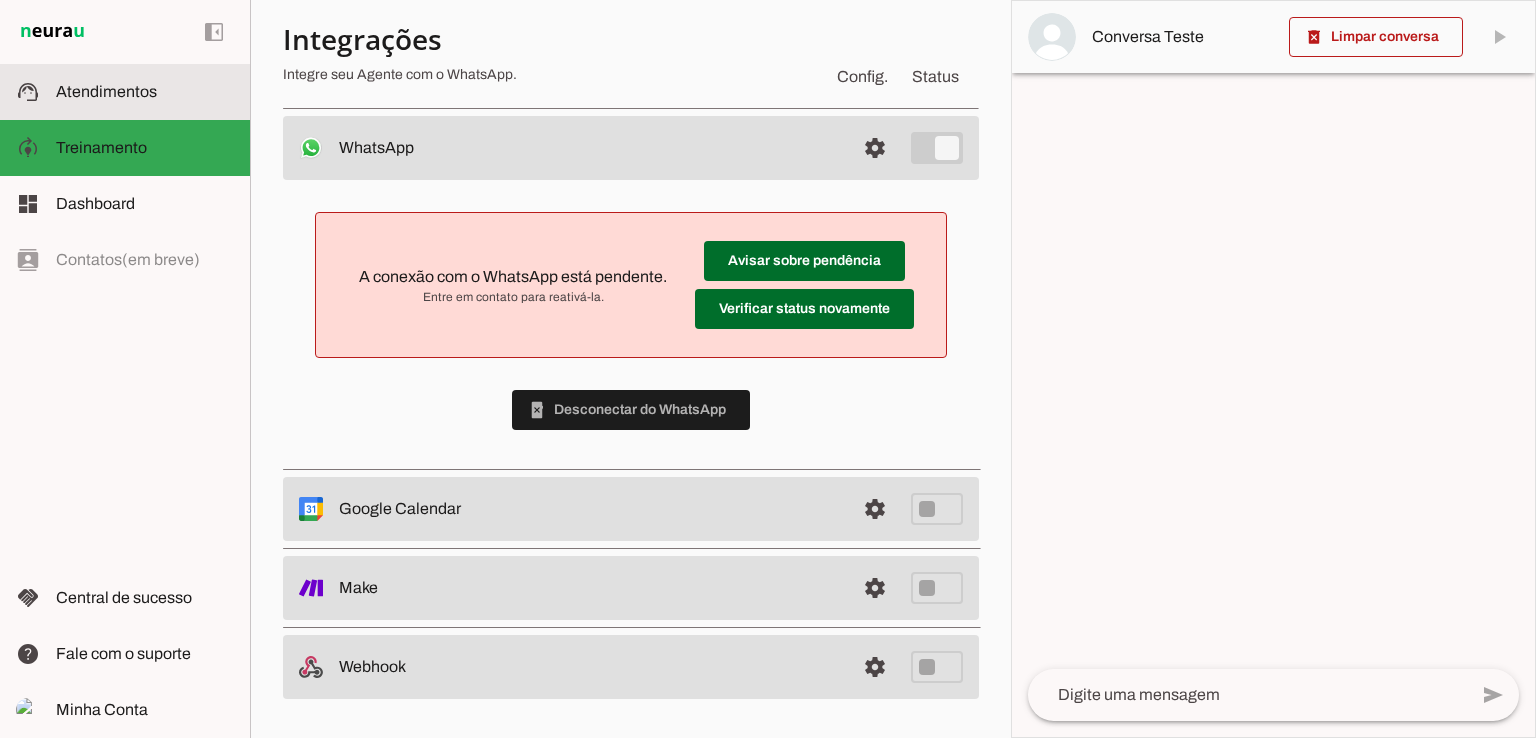 click on "Atendimentos" 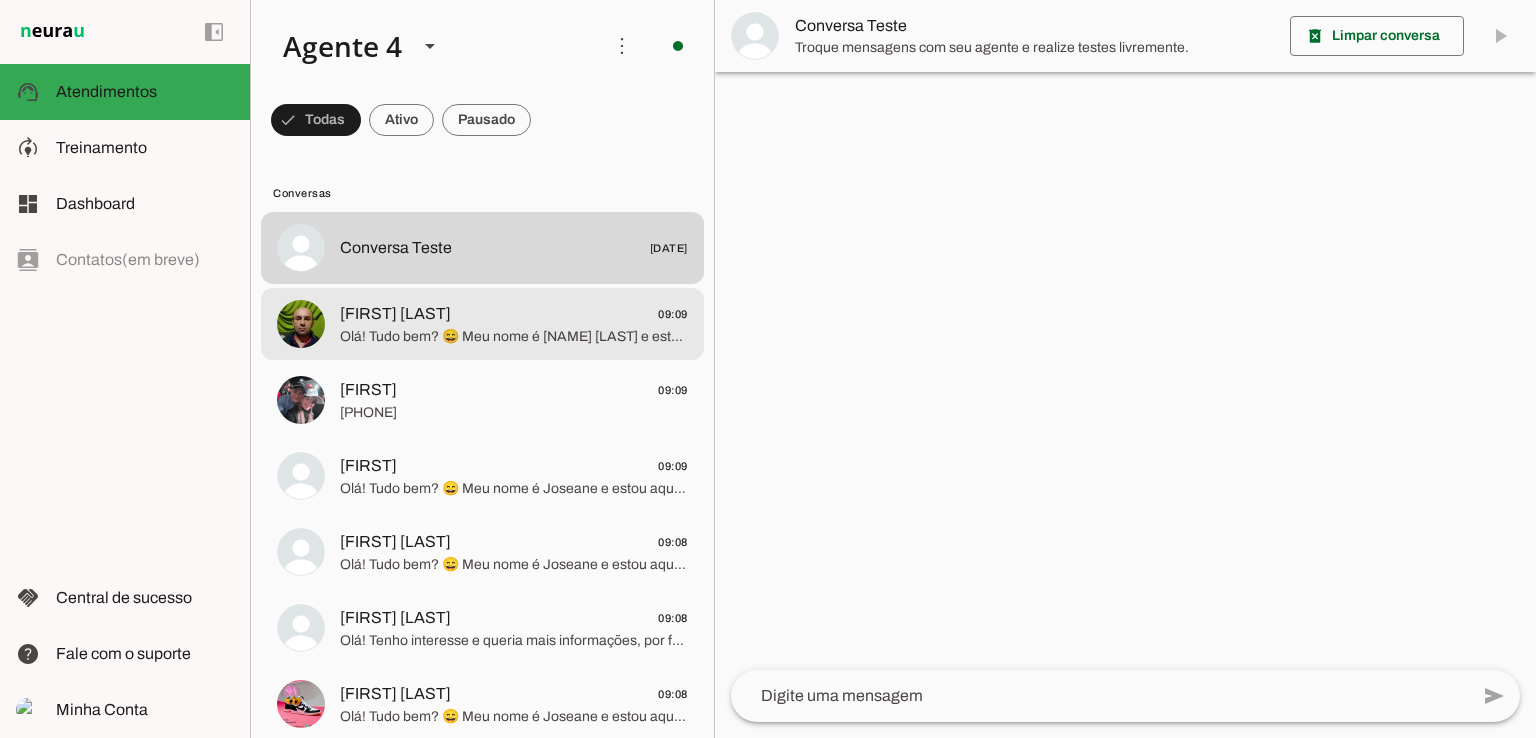 click on "Olá! Tudo bem? 😄 Meu nome é [NAME] [LAST] e estou aqui para te ajudar a escolher a melhor maquininha de cartão!
https://obteroferta.com.br/escolha/wa.php
Temos as maquininhas PagBank, que são perfeitas para seu negócio.
Você não paga aluguel nem mensalidade.
E o dinheiro das suas vendas cai na hora!
Além disso, você ganha uma conta digital PagBank grátis.
Com ela, você pode pagar contas, usar um cartão grátis e até investir!
Temos a Moderninha Pro 2 e a Plus 2 com preços exclusivos de afiliado, muito mais baixos que no site oficial.
Elas estão com ótimos benefícios e uma promoção por tempo limitado!
Qual delas te interessou mais para o seu negócio? 😉" 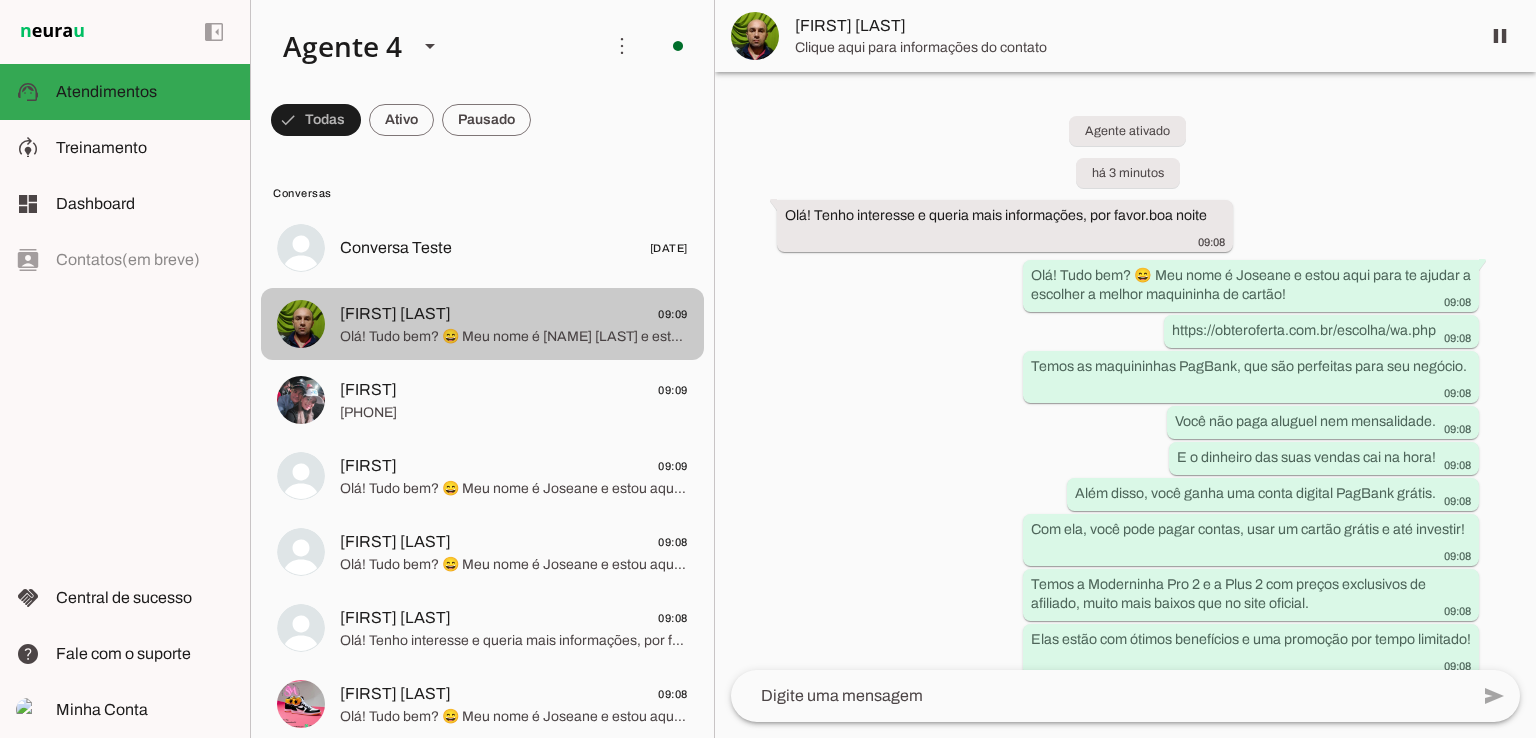 scroll, scrollTop: 57, scrollLeft: 0, axis: vertical 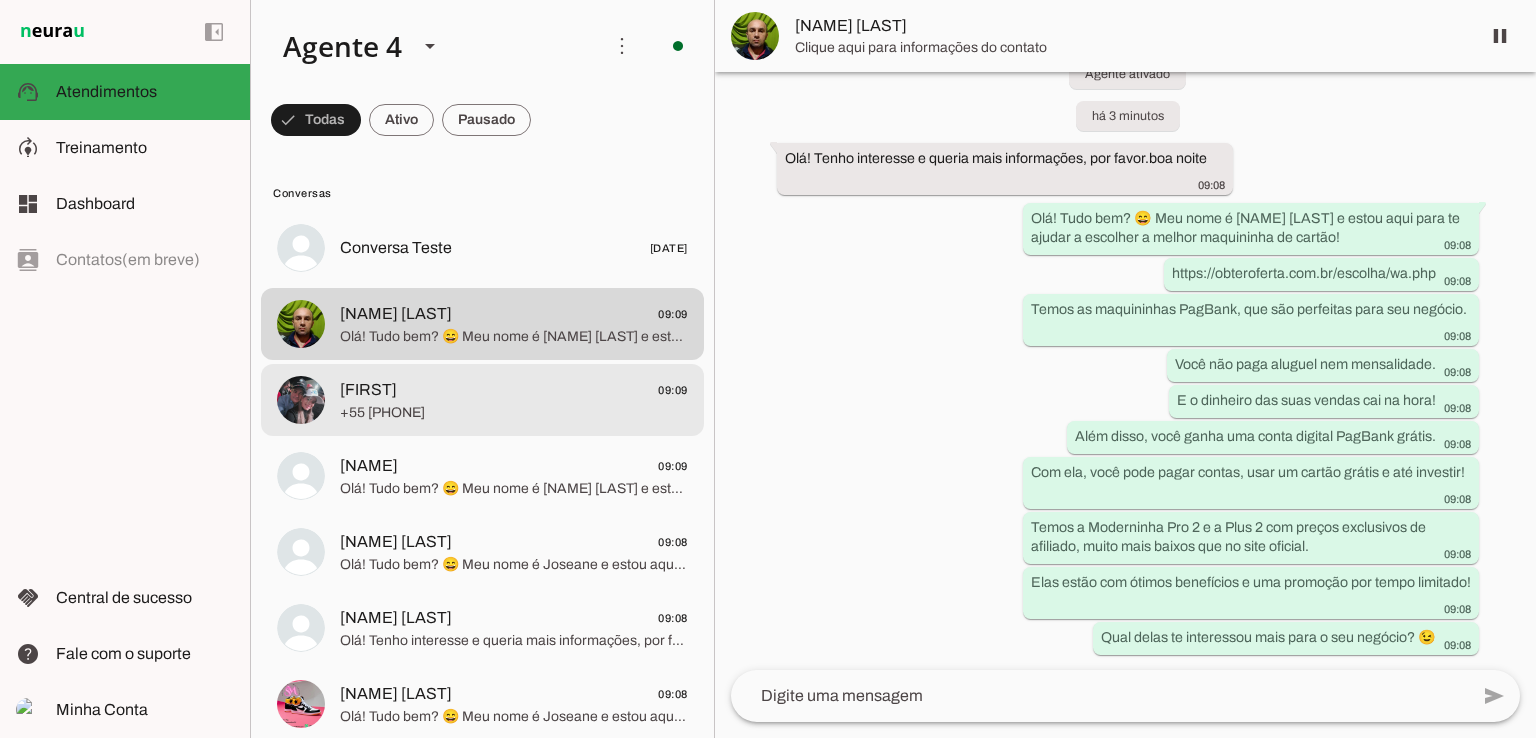 click on "[FIRST]" 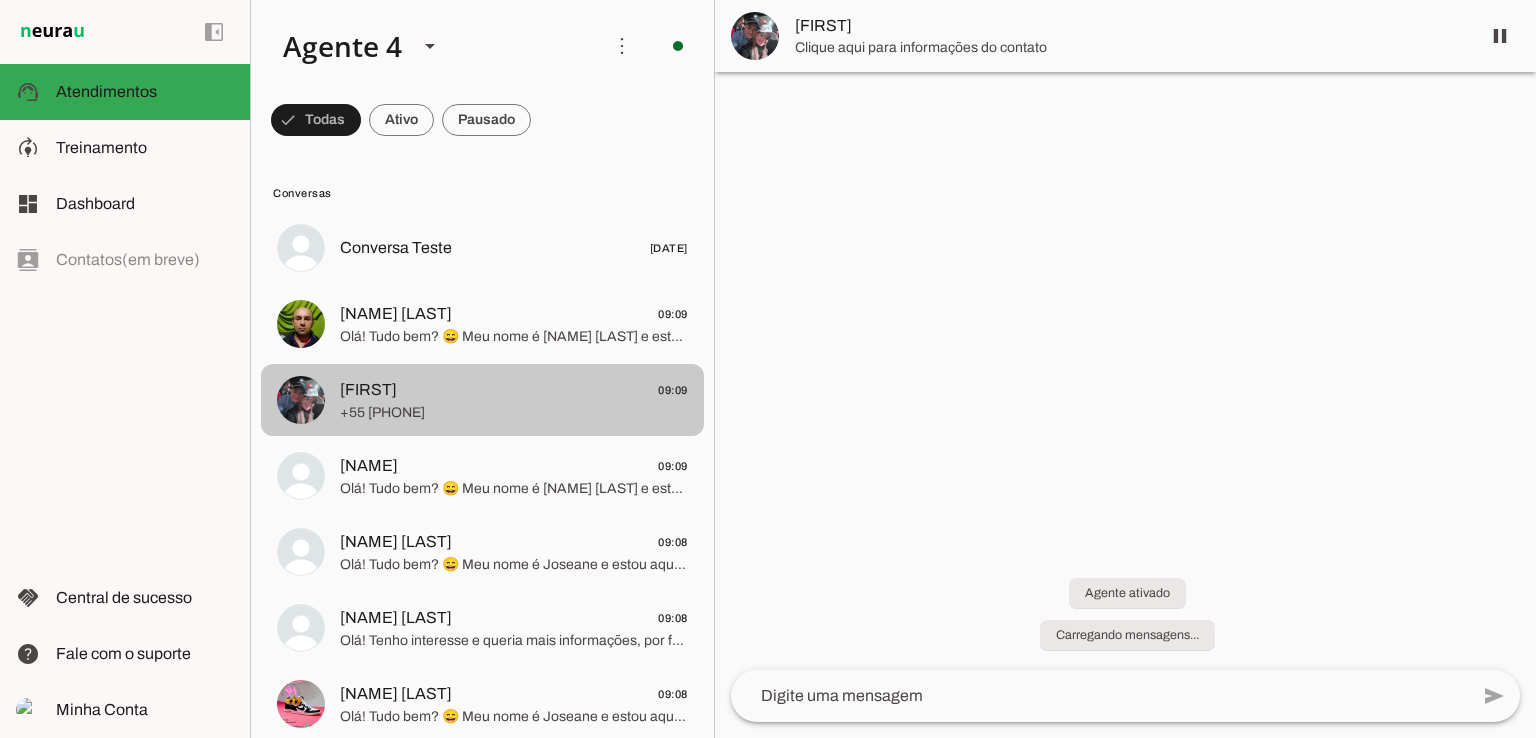 scroll, scrollTop: 0, scrollLeft: 0, axis: both 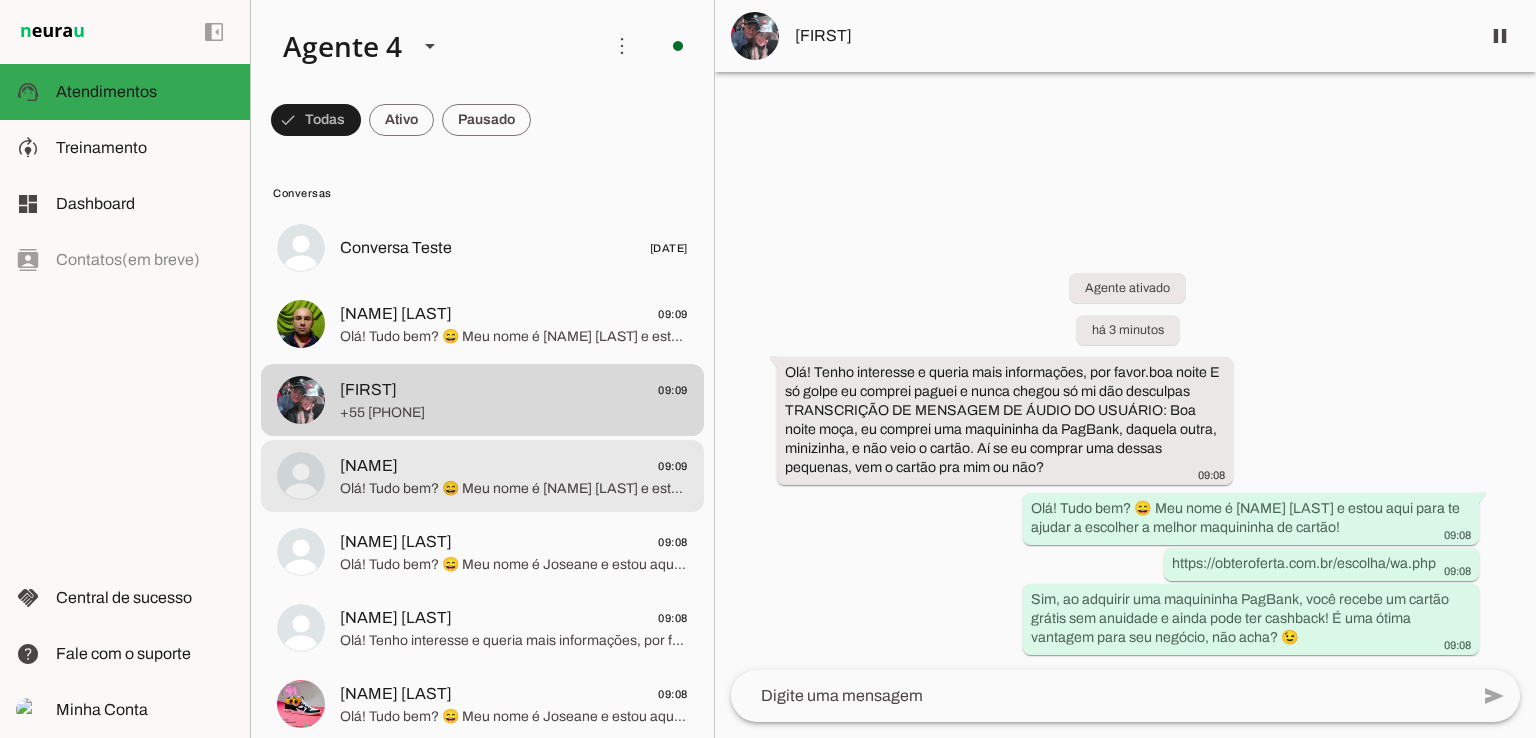 click on "Olá! Tudo bem? 😄 Meu nome é Joseane e estou aqui para te ajudar a escolher a melhor maquininha de cartão!
As maquininhas PagBank são a solução perfeita para você aceitar pagamentos com cartão, Pix e QR Code, recebendo seu dinheiro na hora e sem aluguel!
https://obteroferta.com.br/escolha/wa.php
Temos a Minizinha CHIP3, que é super prática e já vem com chip grátis e Wi-Fi!
Além disso, a Moderninha Pro 2 e a Plus 2 estão com preços super baixos e ótimos benefícios por tempo limitado.
Qual maquininha te interessou mais? 😉" 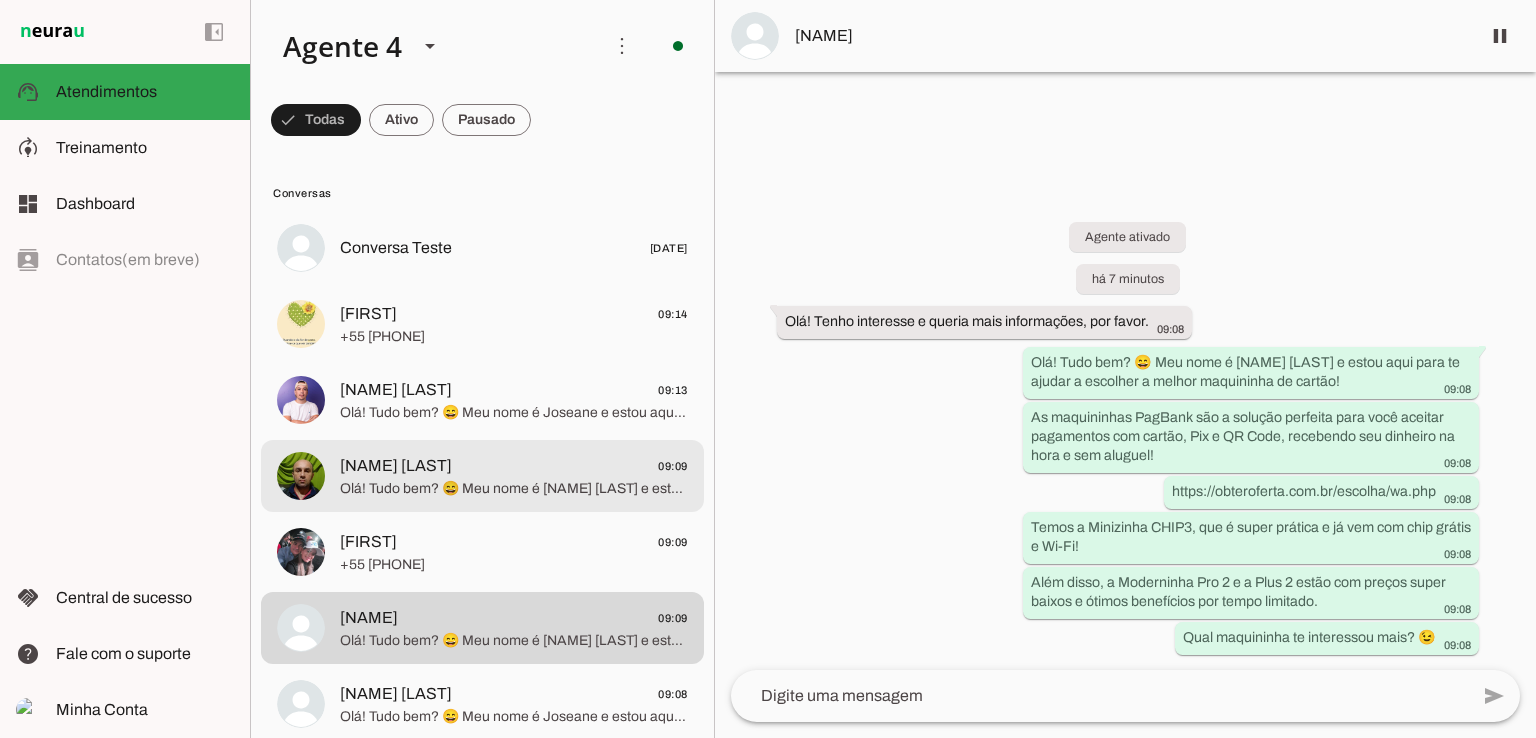 click on "Olá! Tudo bem? 😄 Meu nome é [NAME] [LAST] e estou aqui para te ajudar a escolher a melhor maquininha de cartão!
https://obteroferta.com.br/escolha/wa.php
Temos as maquininhas PagBank, que são perfeitas para seu negócio.
Você não paga aluguel nem mensalidade.
E o dinheiro das suas vendas cai na hora!
Além disso, você ganha uma conta digital PagBank grátis.
Com ela, você pode pagar contas, usar um cartão grátis e até investir!
Temos a Moderninha Pro 2 e a Plus 2 com preços exclusivos de afiliado, muito mais baixos que no site oficial.
Elas estão com ótimos benefícios e uma promoção por tempo limitado!
Qual delas te interessou mais para o seu negócio? 😉" 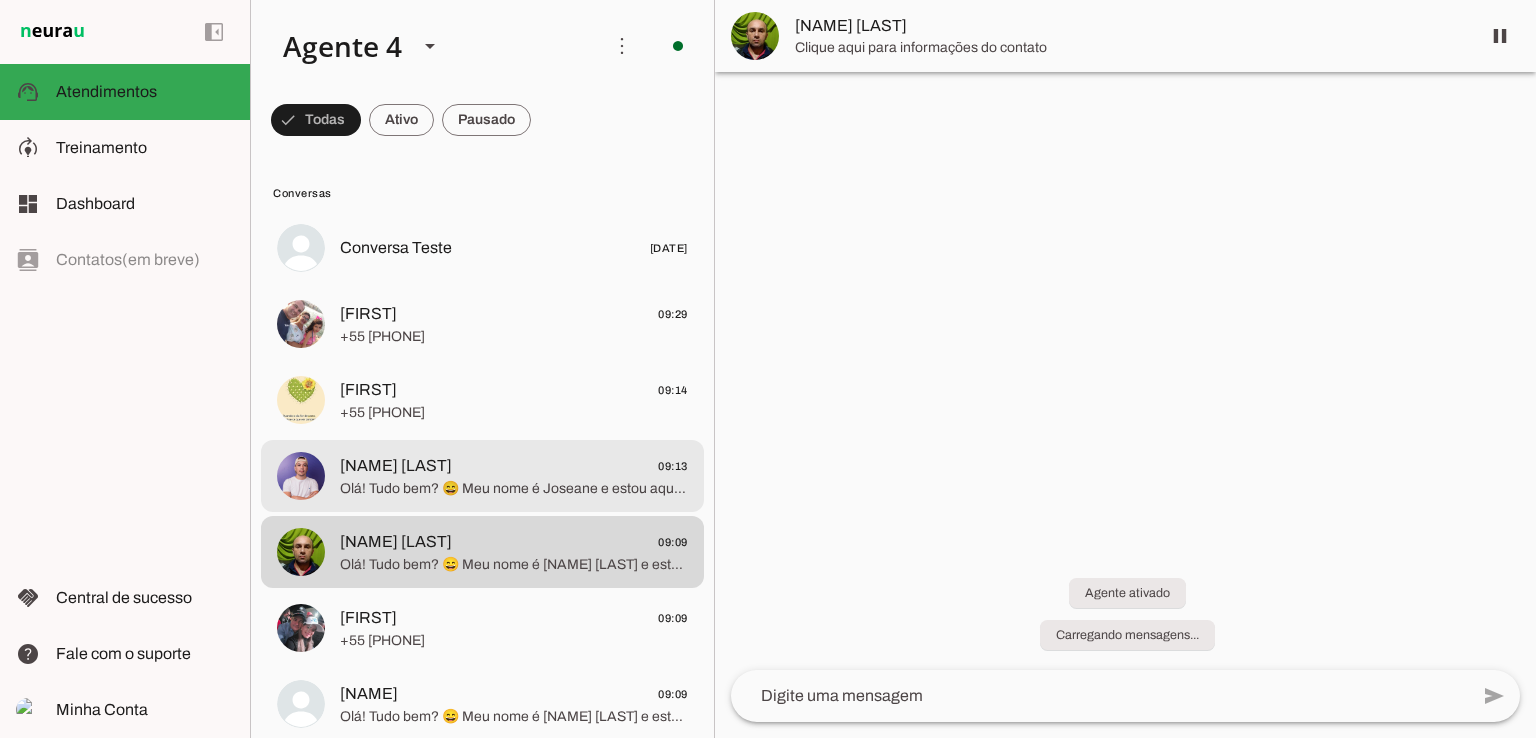 scroll, scrollTop: 0, scrollLeft: 0, axis: both 